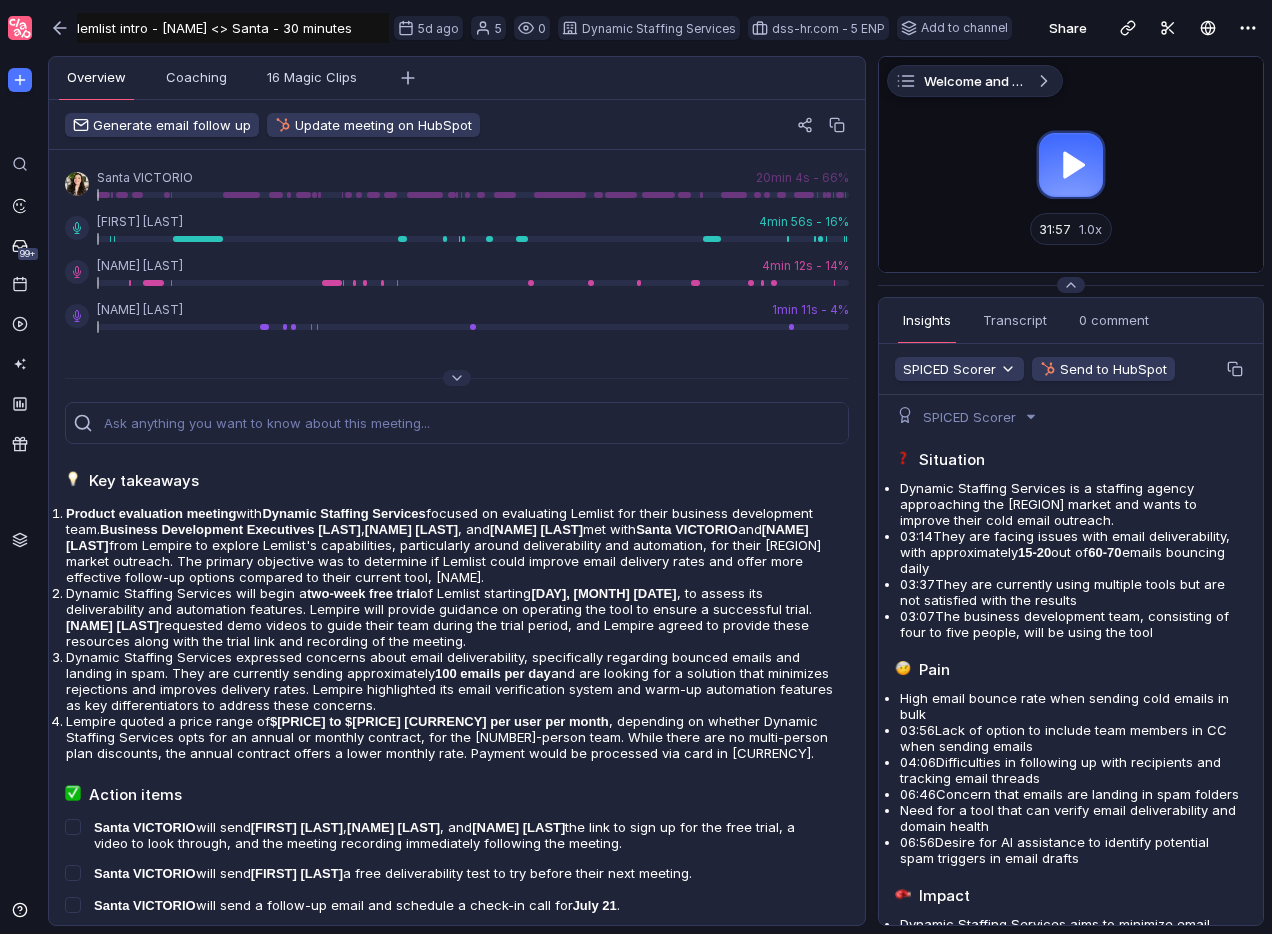 scroll, scrollTop: 0, scrollLeft: 0, axis: both 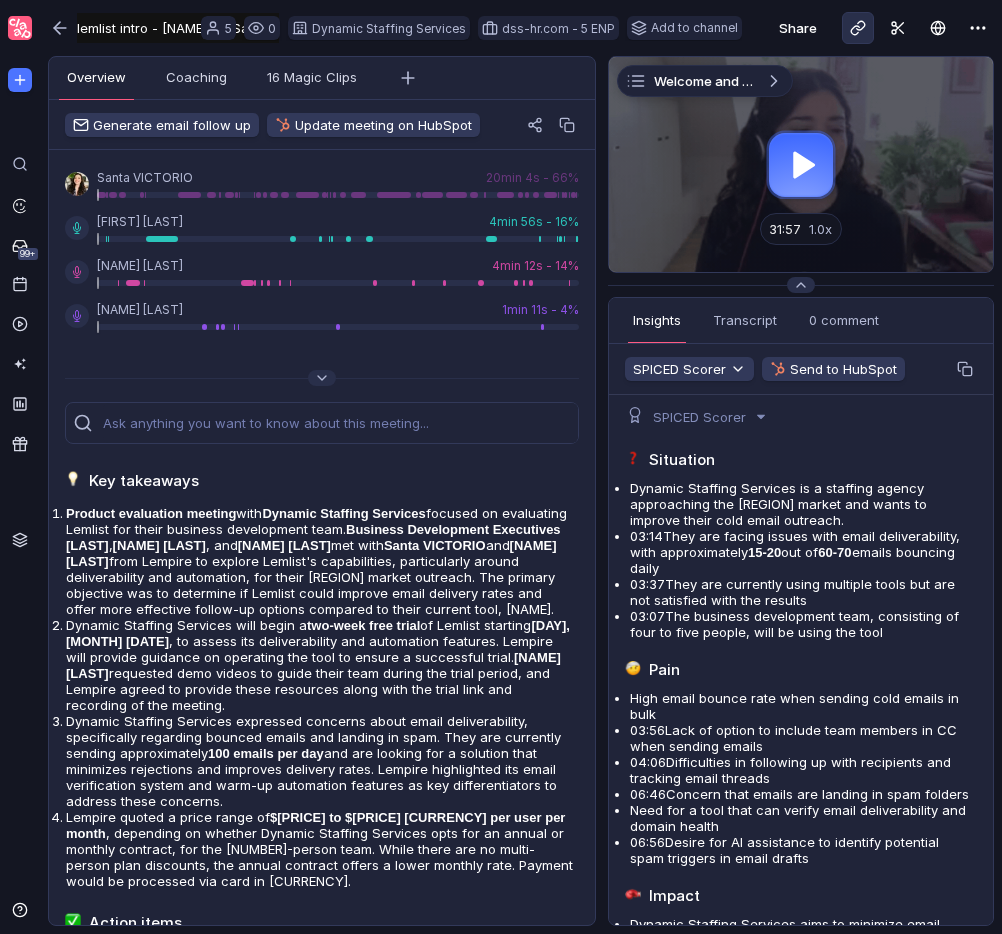 click at bounding box center (858, 28) 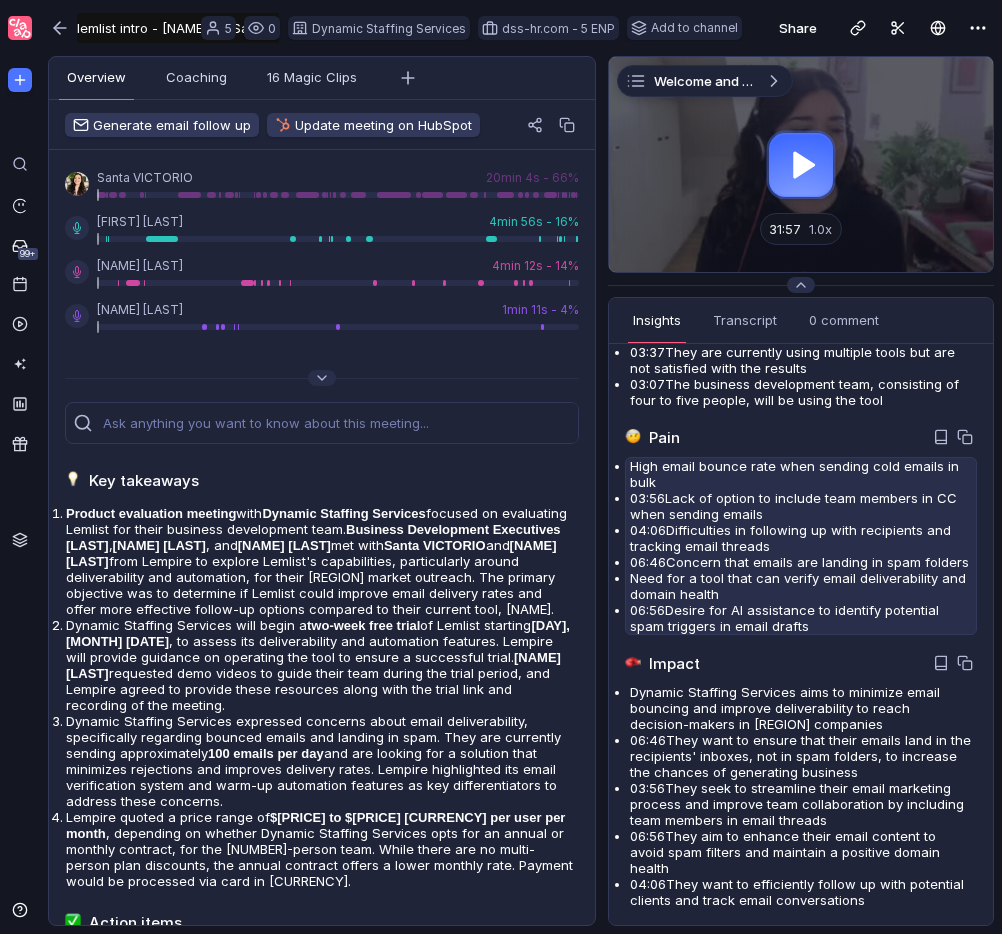 scroll, scrollTop: 233, scrollLeft: 0, axis: vertical 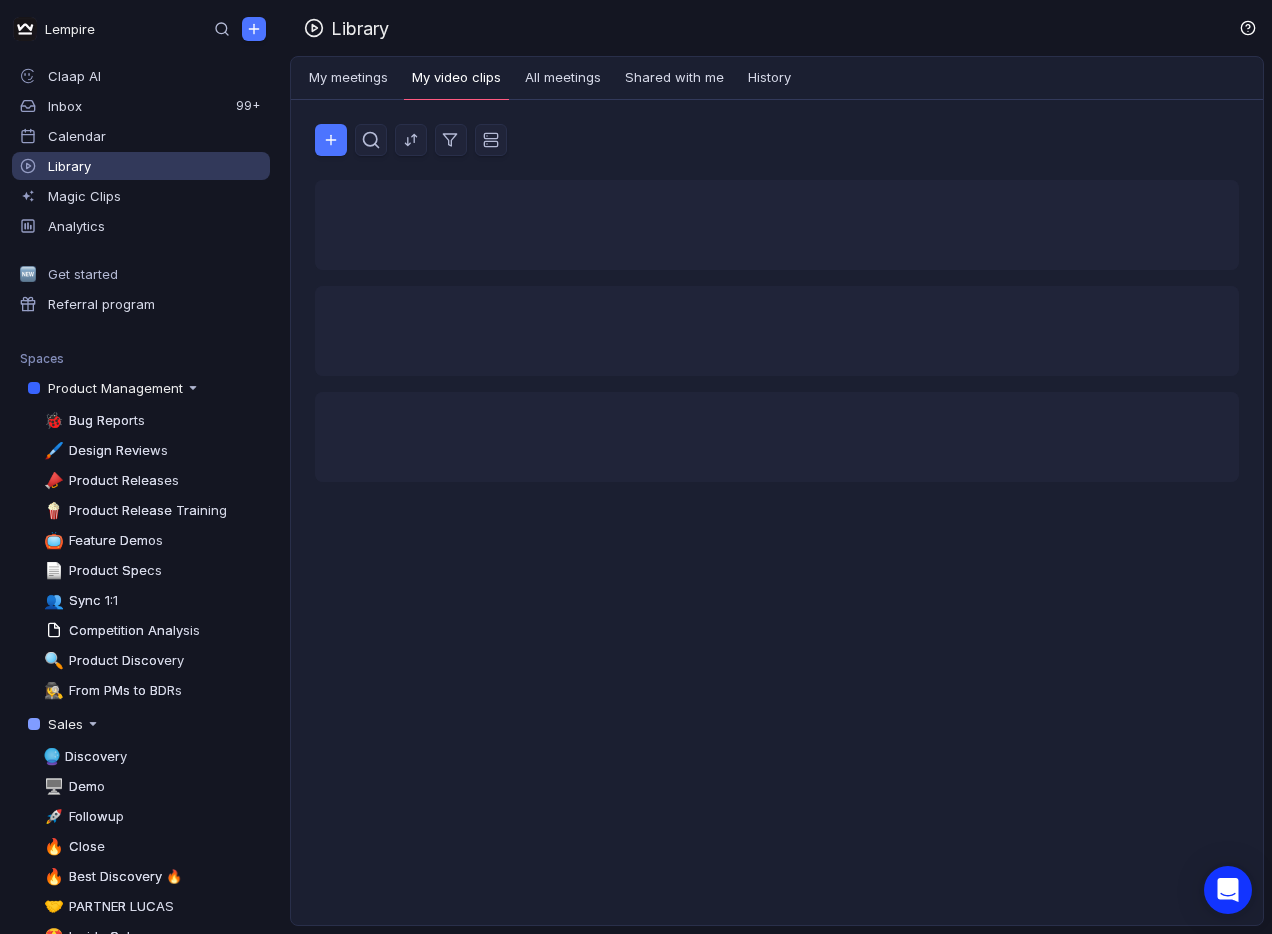 click on "My video clips" at bounding box center [456, 79] 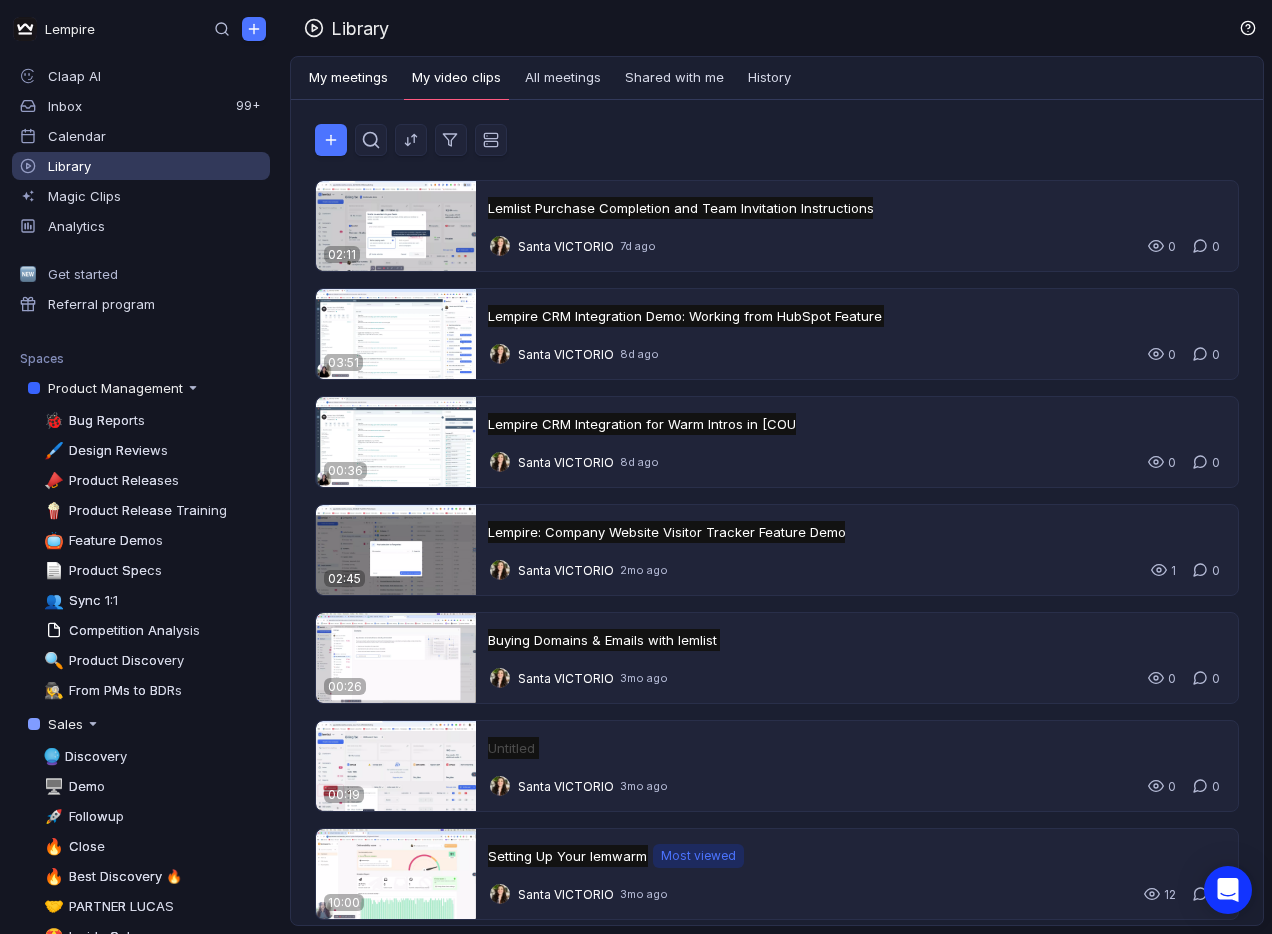 click on "My meetings" at bounding box center (348, 78) 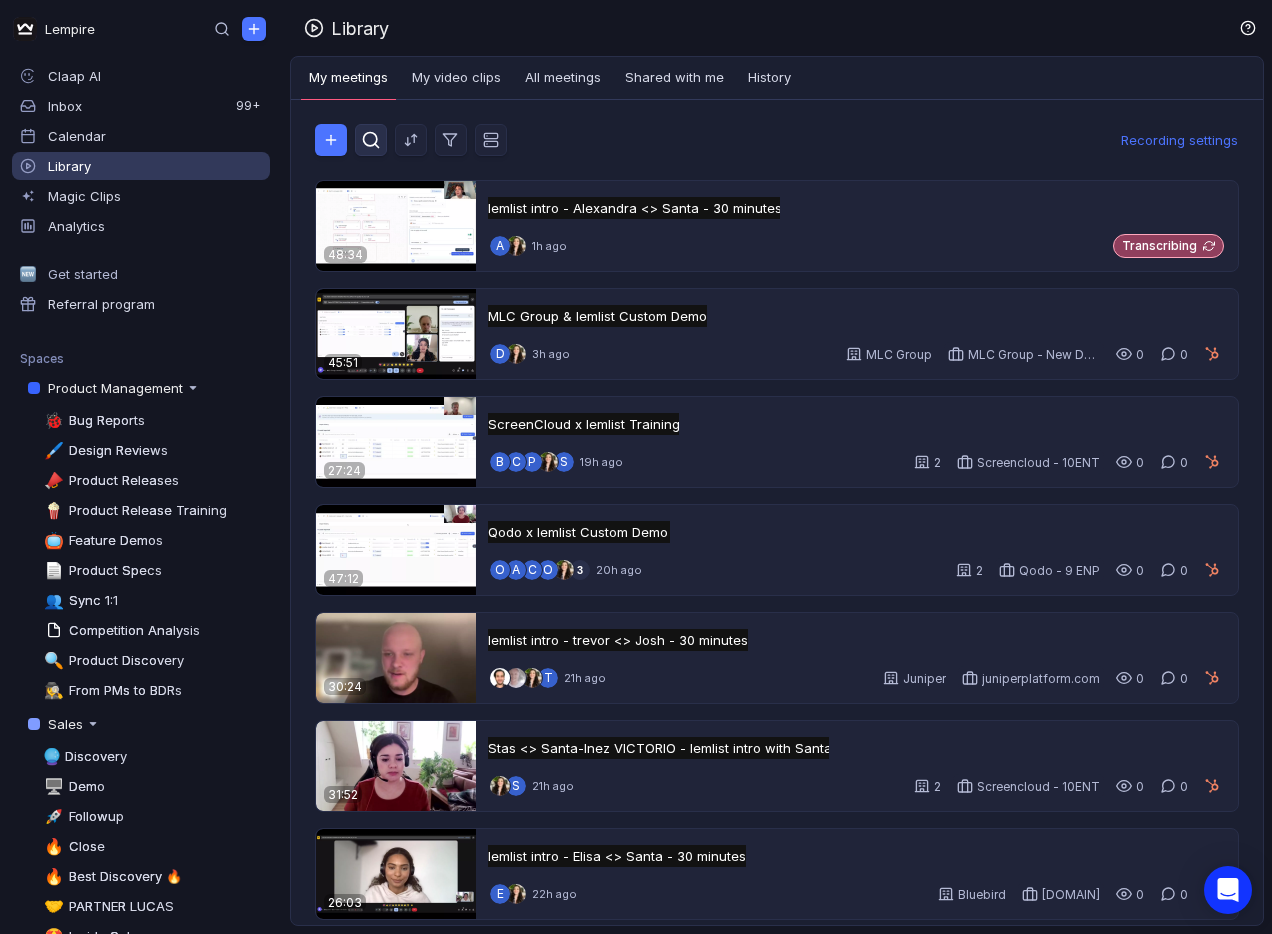 click at bounding box center [371, 140] 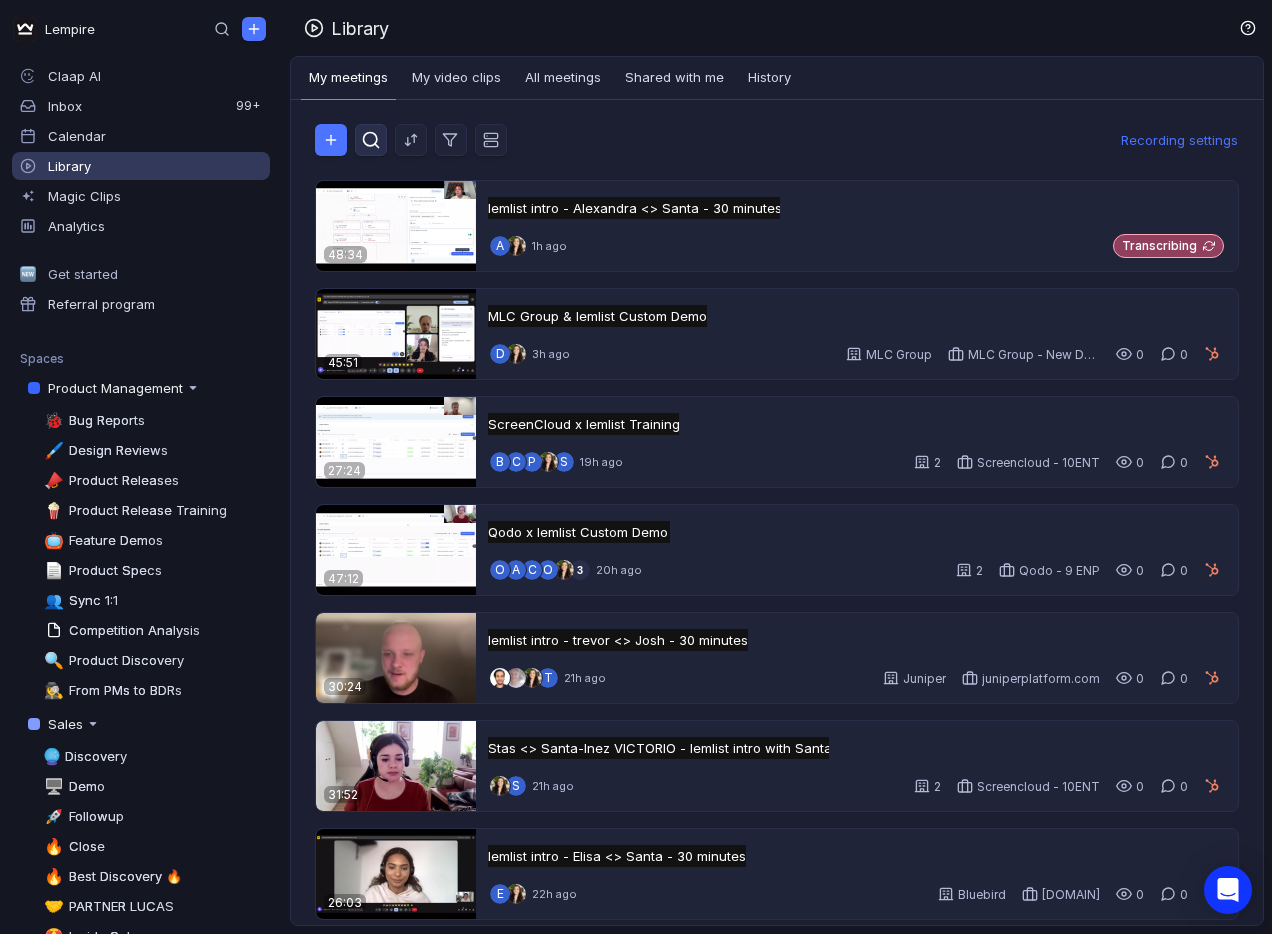 scroll, scrollTop: 0, scrollLeft: 0, axis: both 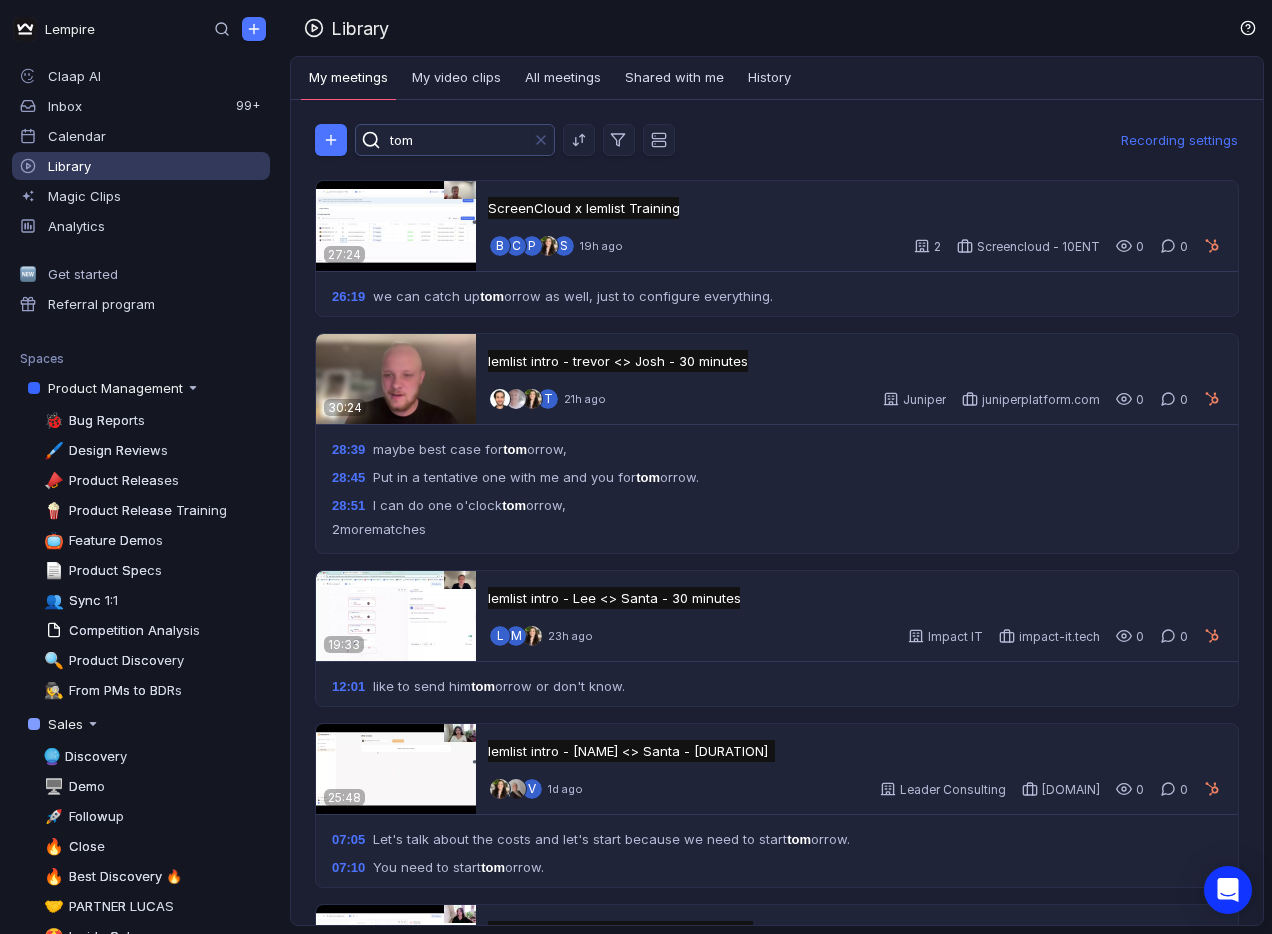 type on "tom" 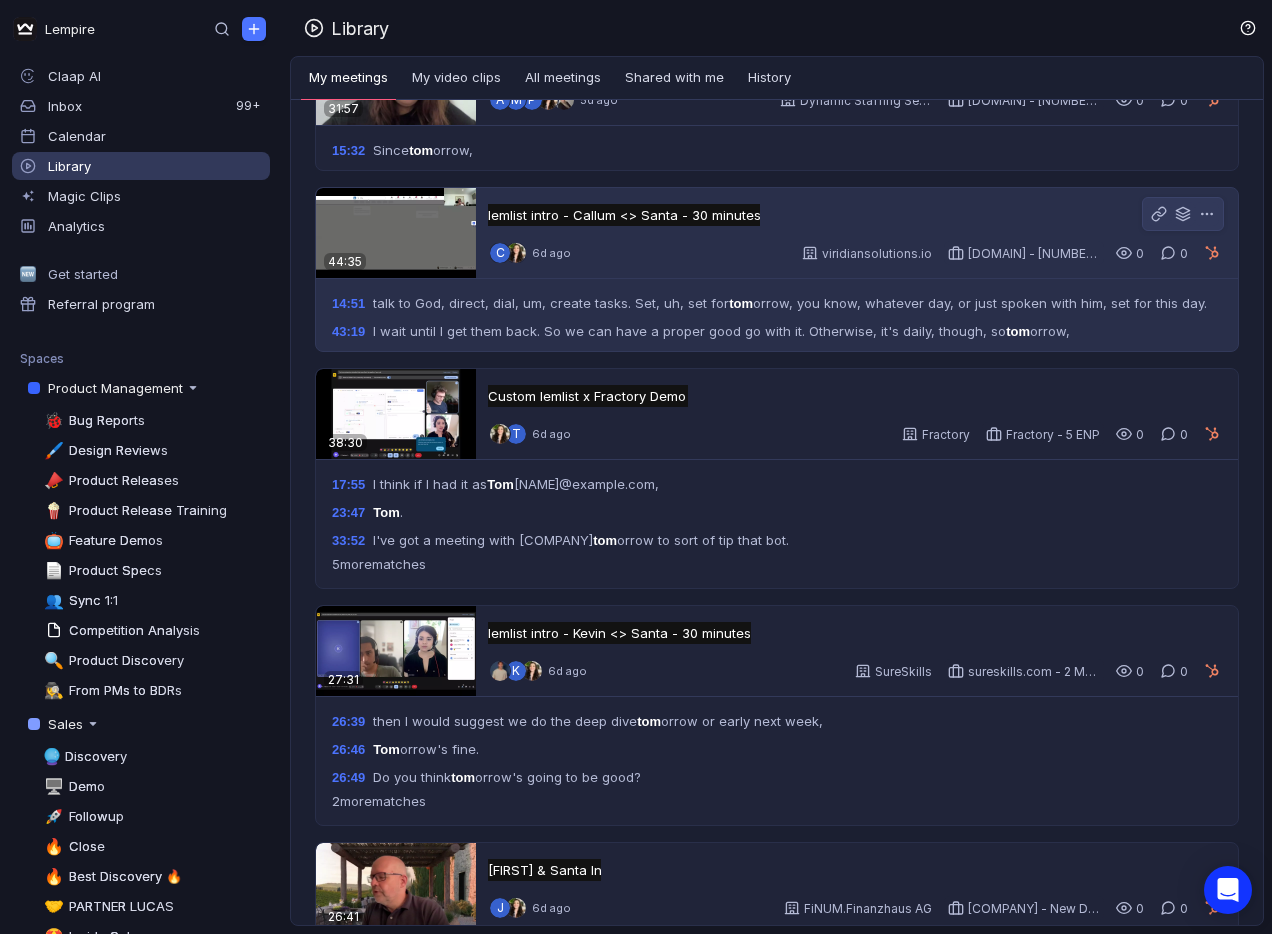scroll, scrollTop: 1443, scrollLeft: 0, axis: vertical 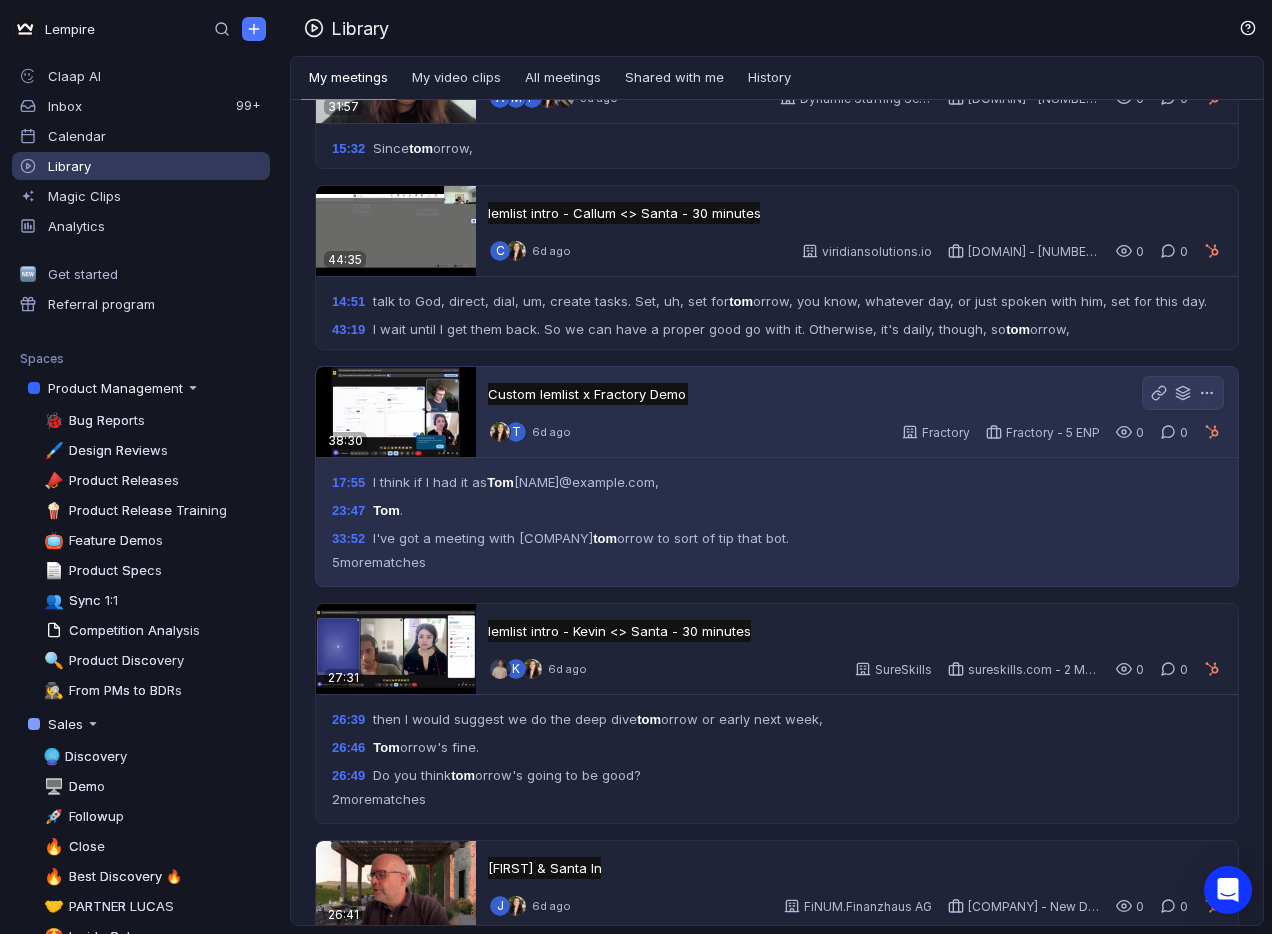 click on "T 6d ago Fractory Fractory - 5 ENP 0 0" at bounding box center (857, 432) 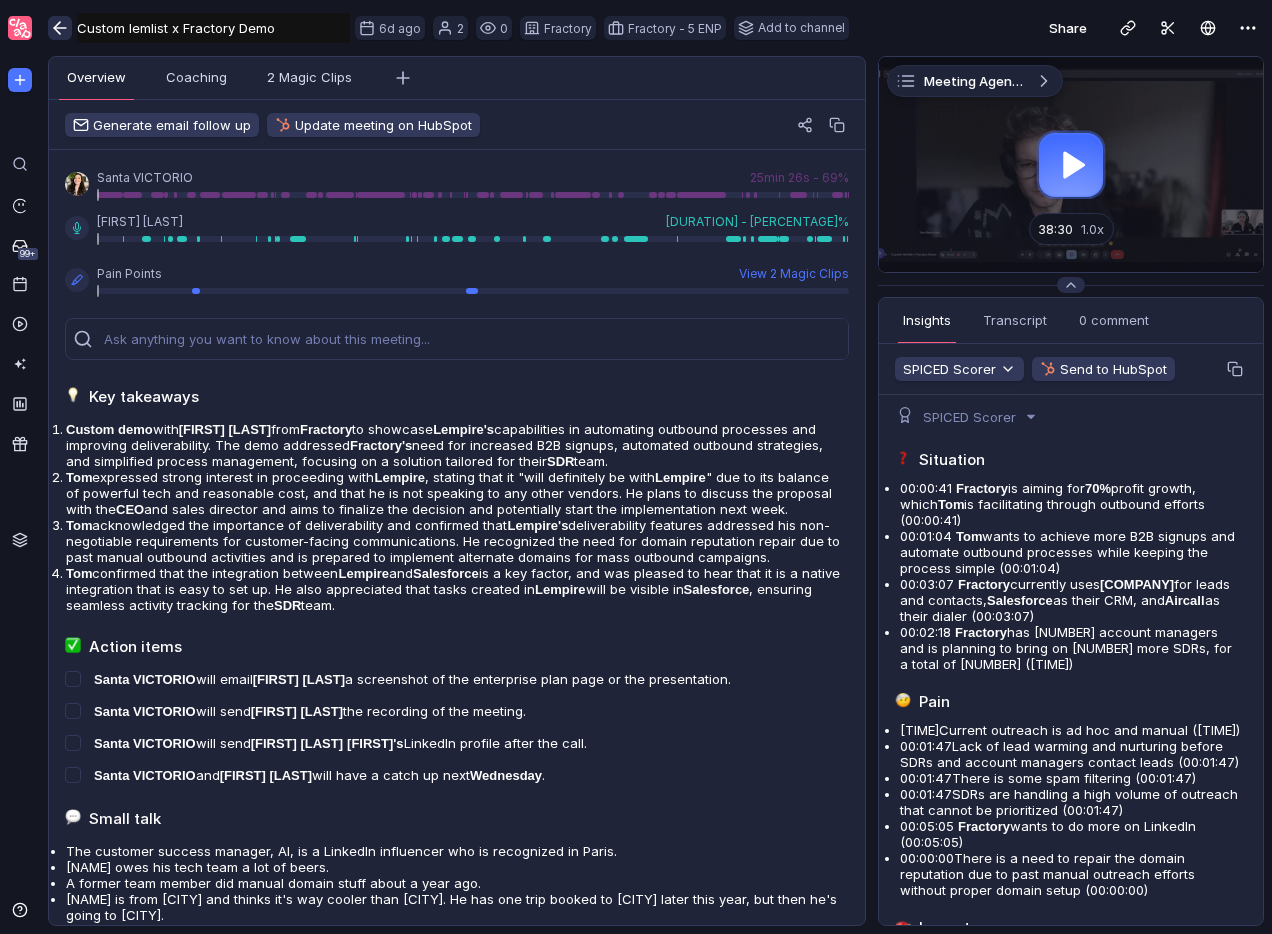click at bounding box center (60, 28) 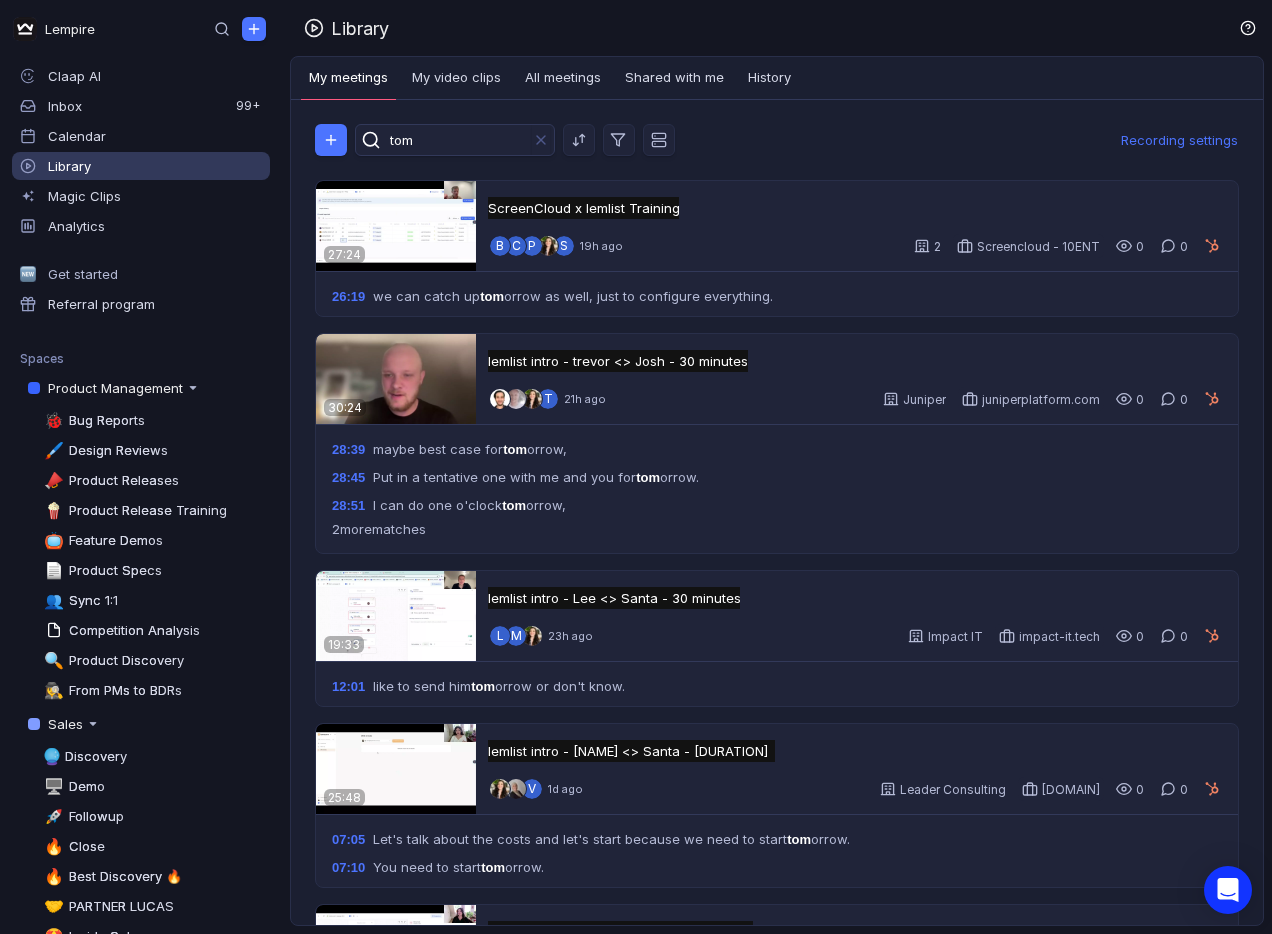 scroll, scrollTop: 0, scrollLeft: 0, axis: both 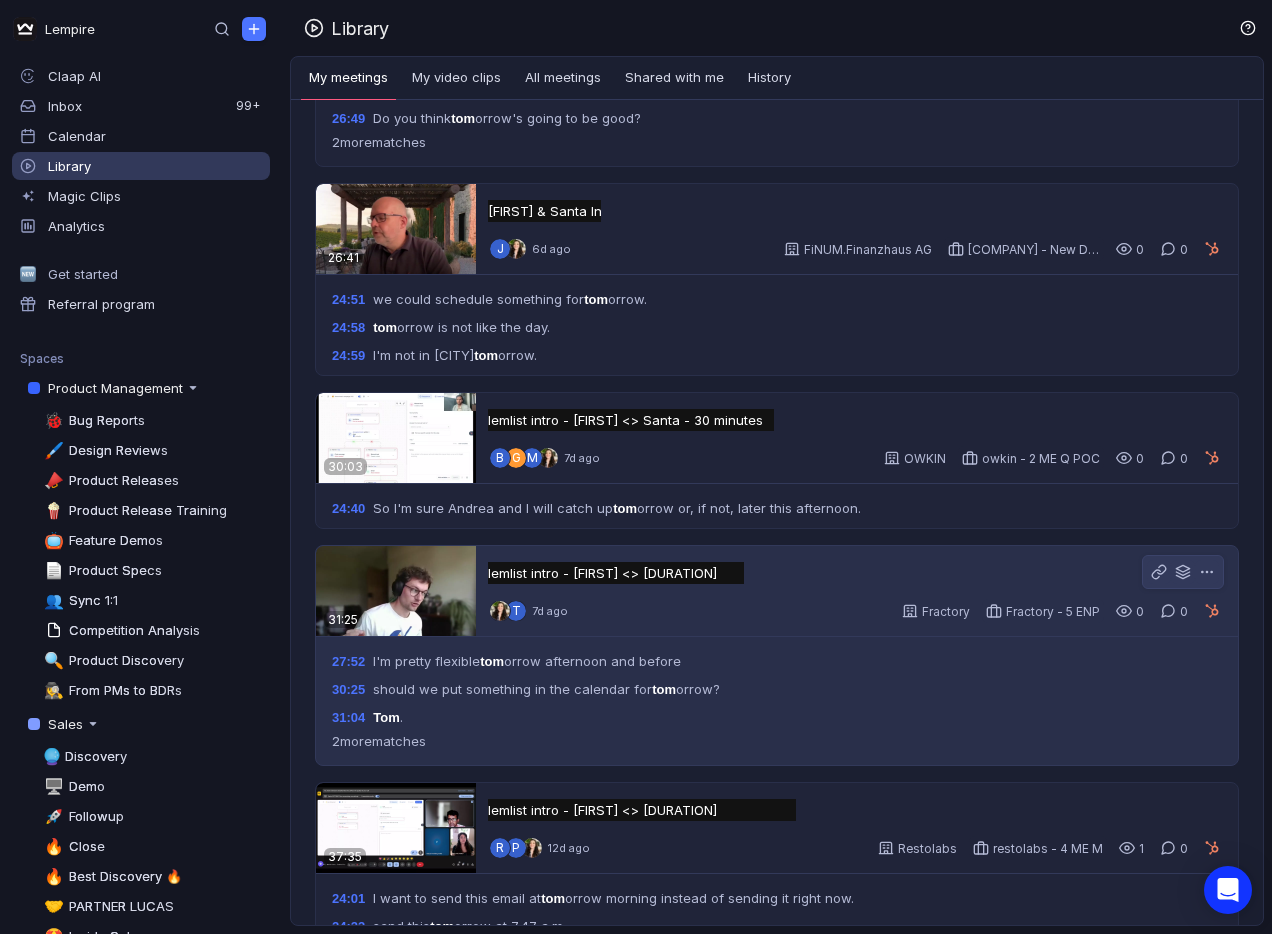 click on "lemlist intro - Tom <> Santa - 30 minutes lemlist intro - Tom <> Santa - 30 minutes Untitled T 7d ago Fractory Fractory - 5 ENP 0 0" at bounding box center [857, 591] 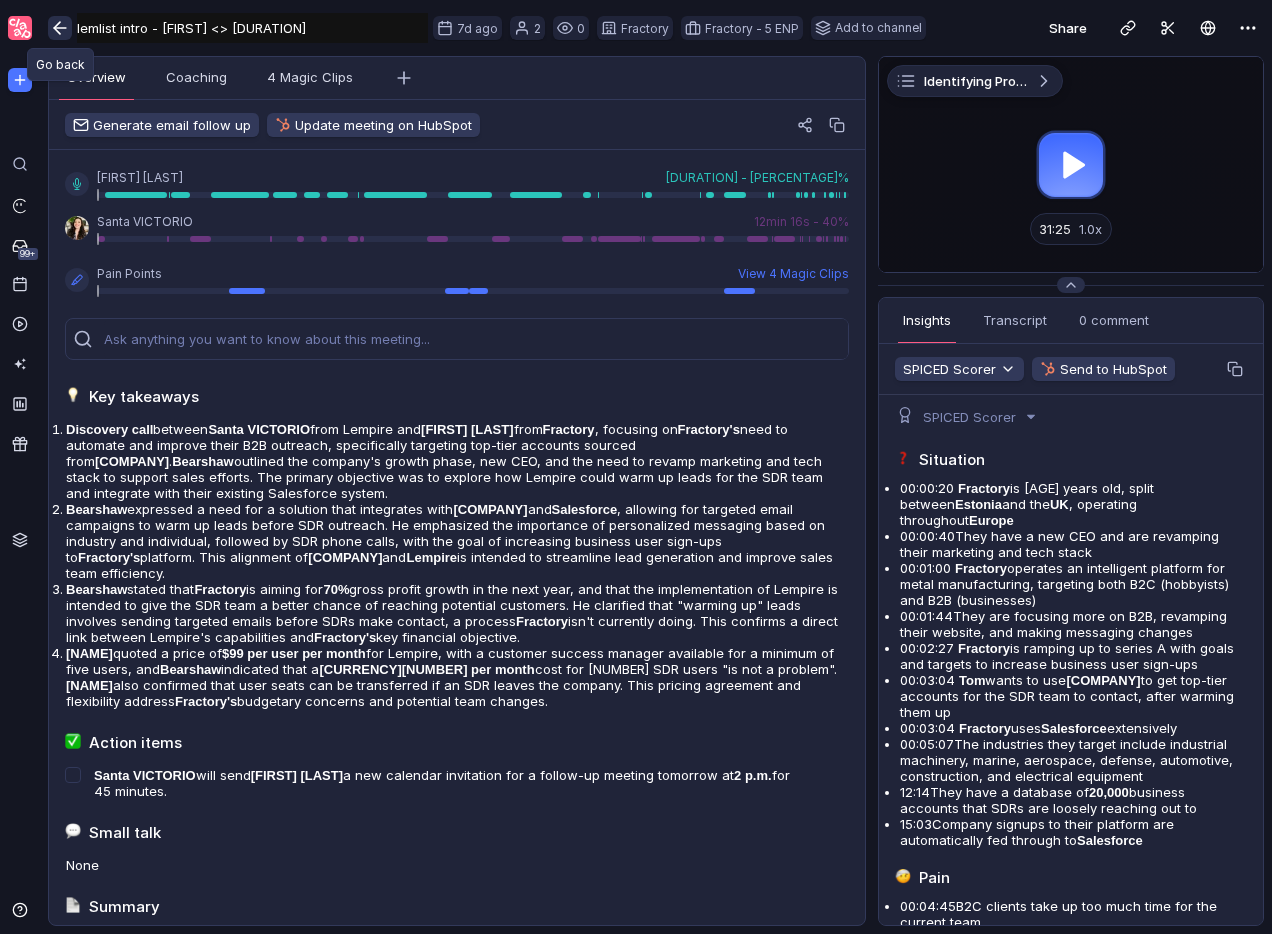 click at bounding box center [60, 28] 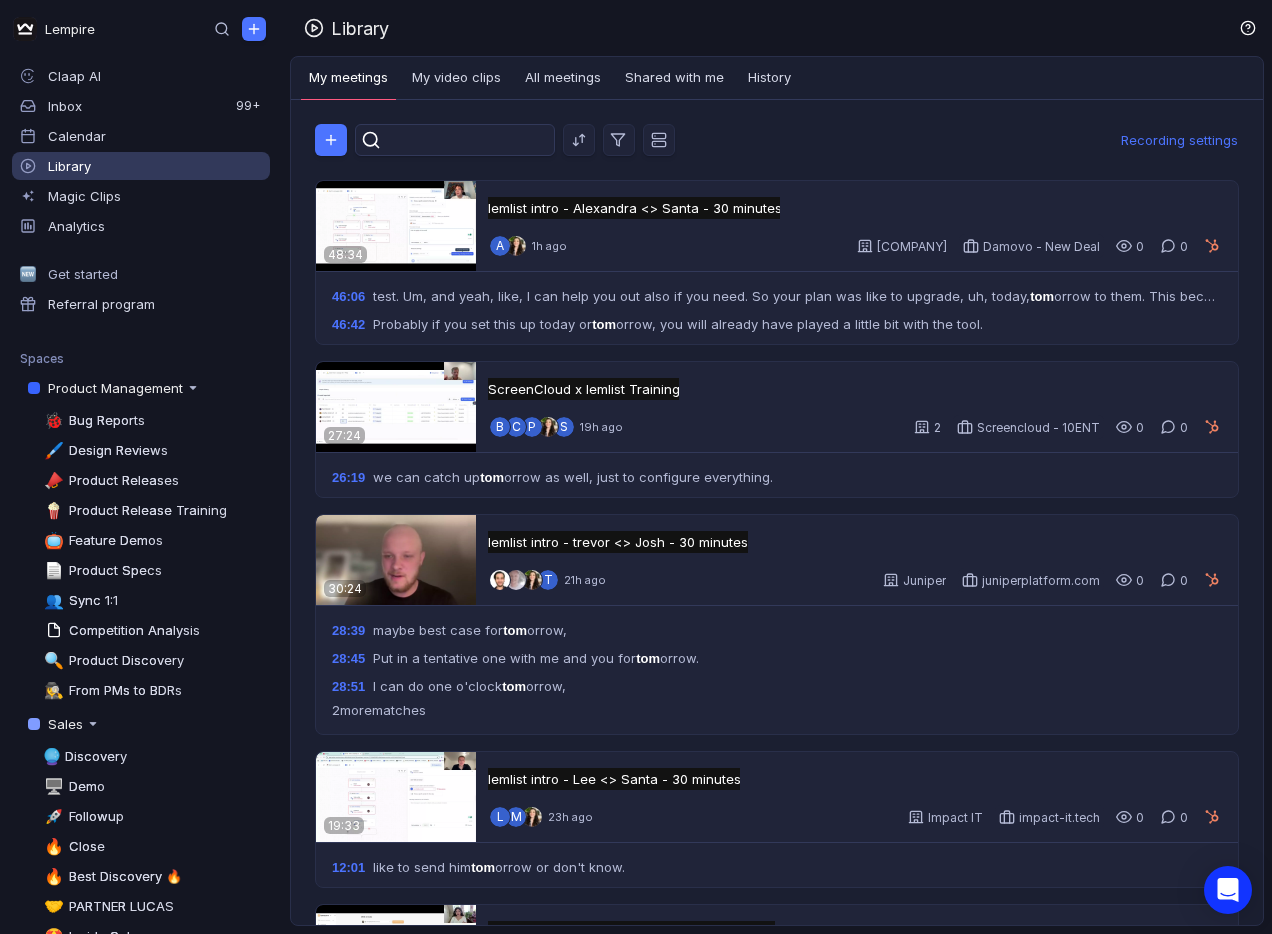 scroll, scrollTop: 0, scrollLeft: 0, axis: both 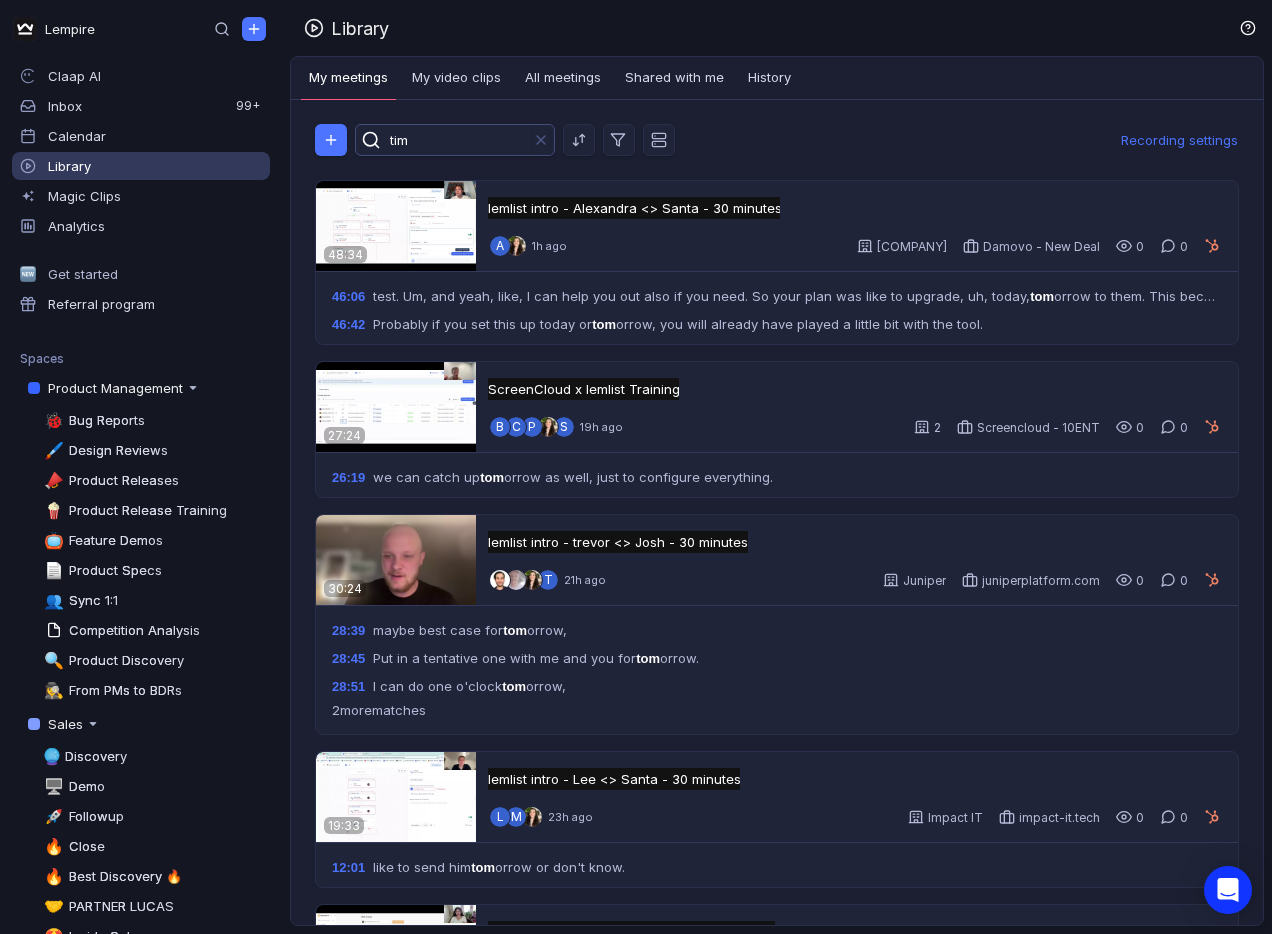 type on "tim" 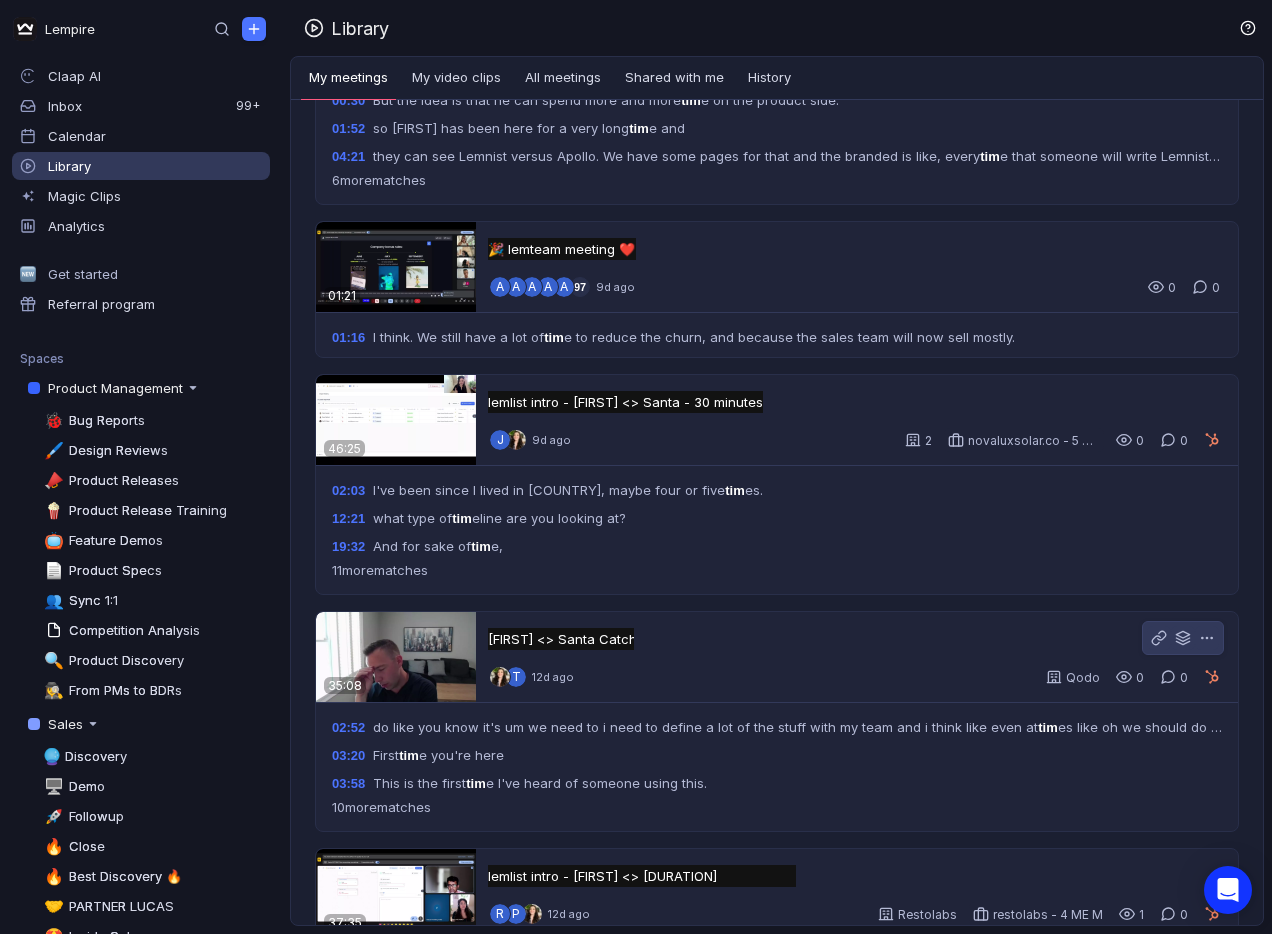 scroll, scrollTop: 7557, scrollLeft: 0, axis: vertical 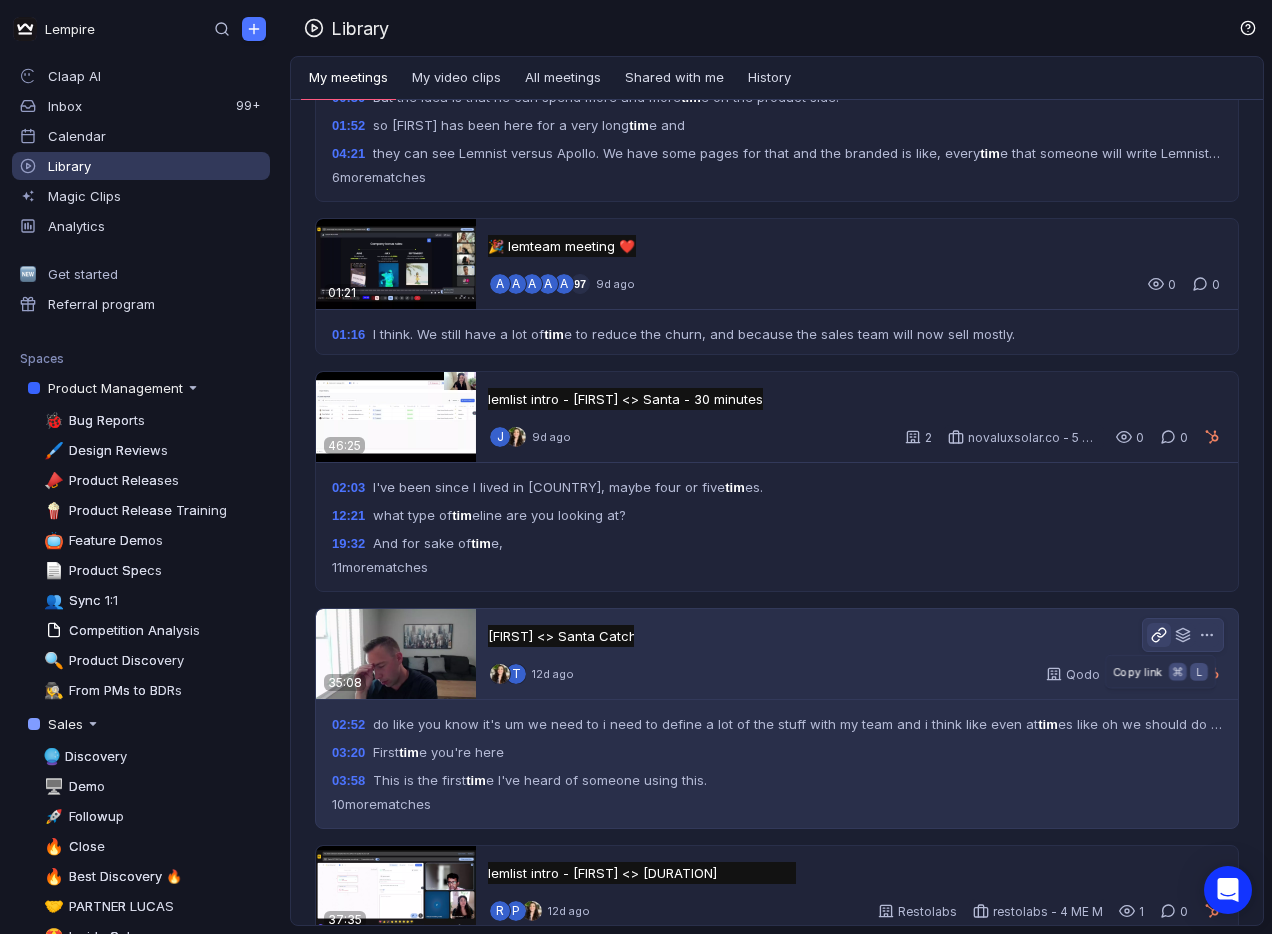 click at bounding box center [1159, 635] 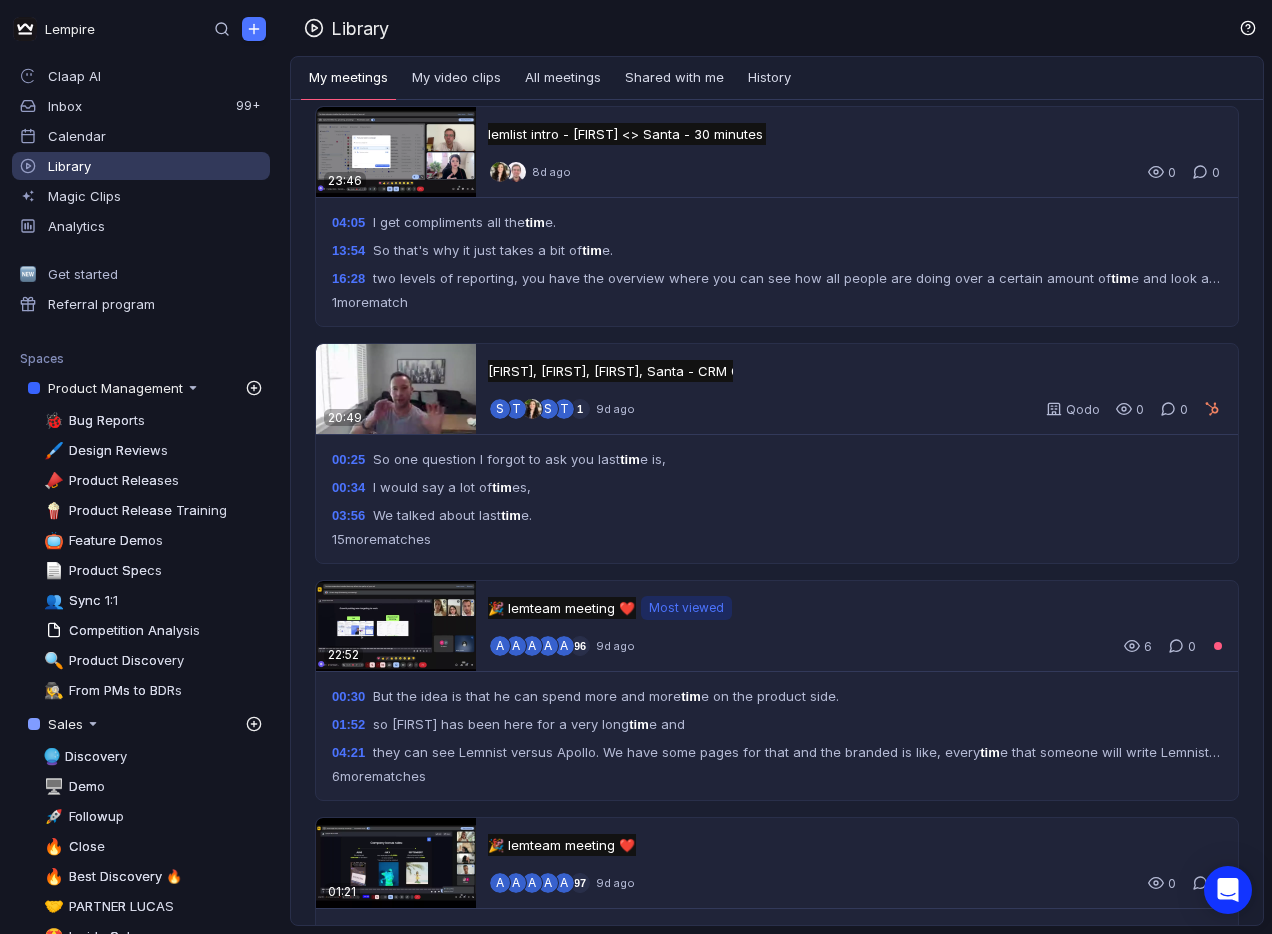 scroll, scrollTop: 6952, scrollLeft: 0, axis: vertical 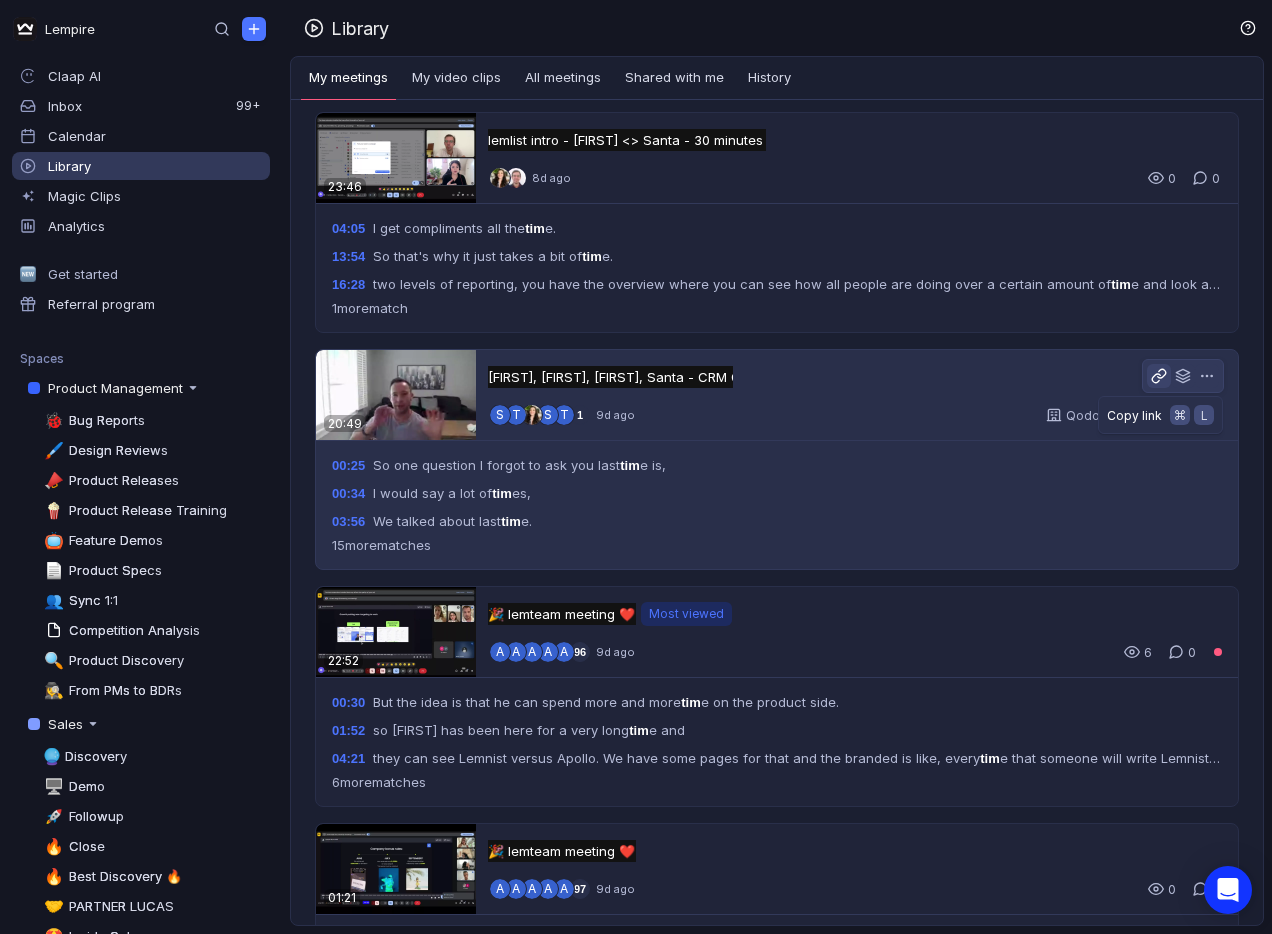 click at bounding box center [1159, 376] 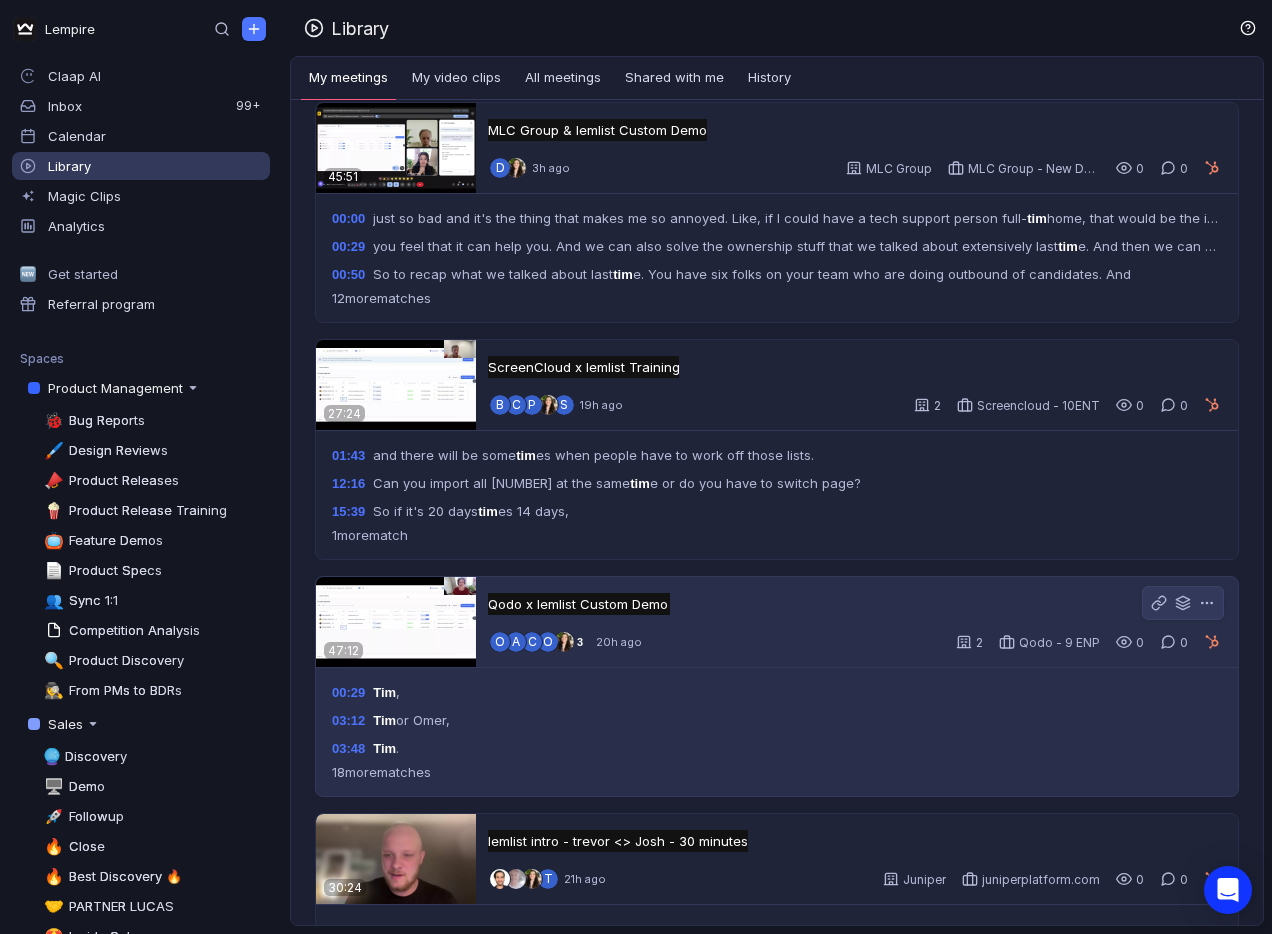scroll, scrollTop: 259, scrollLeft: 0, axis: vertical 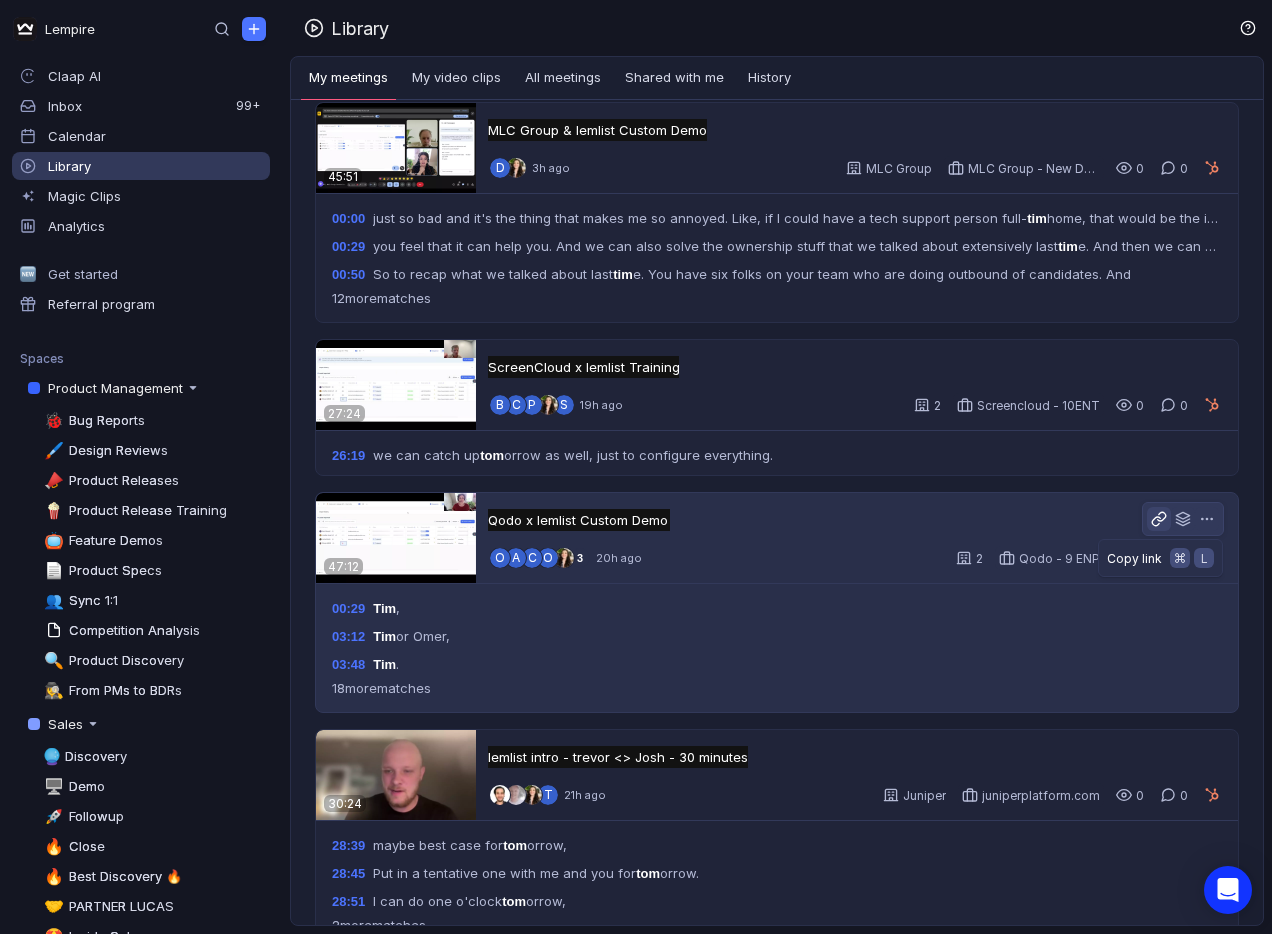 click at bounding box center (1159, 519) 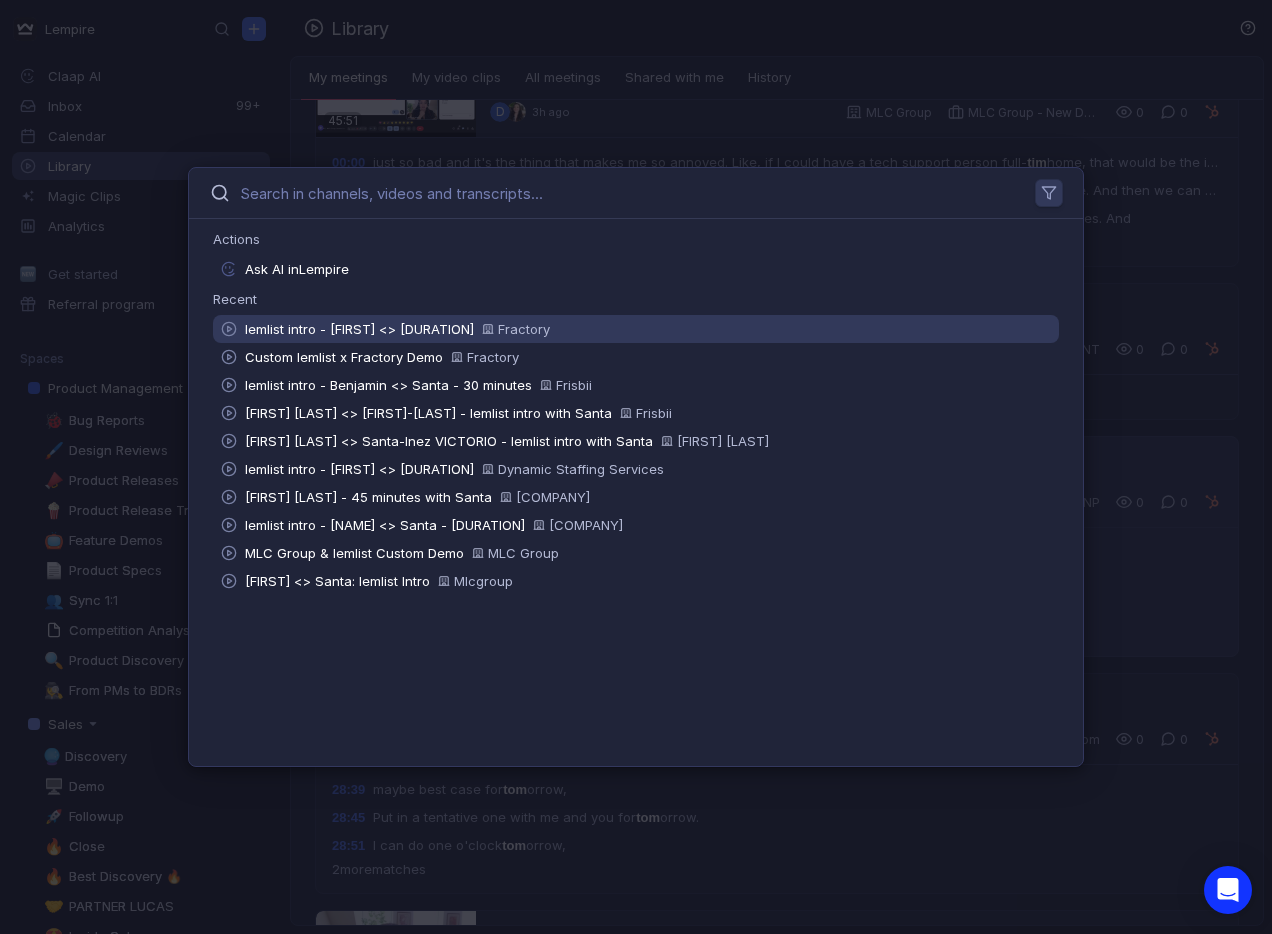 scroll, scrollTop: 259, scrollLeft: 0, axis: vertical 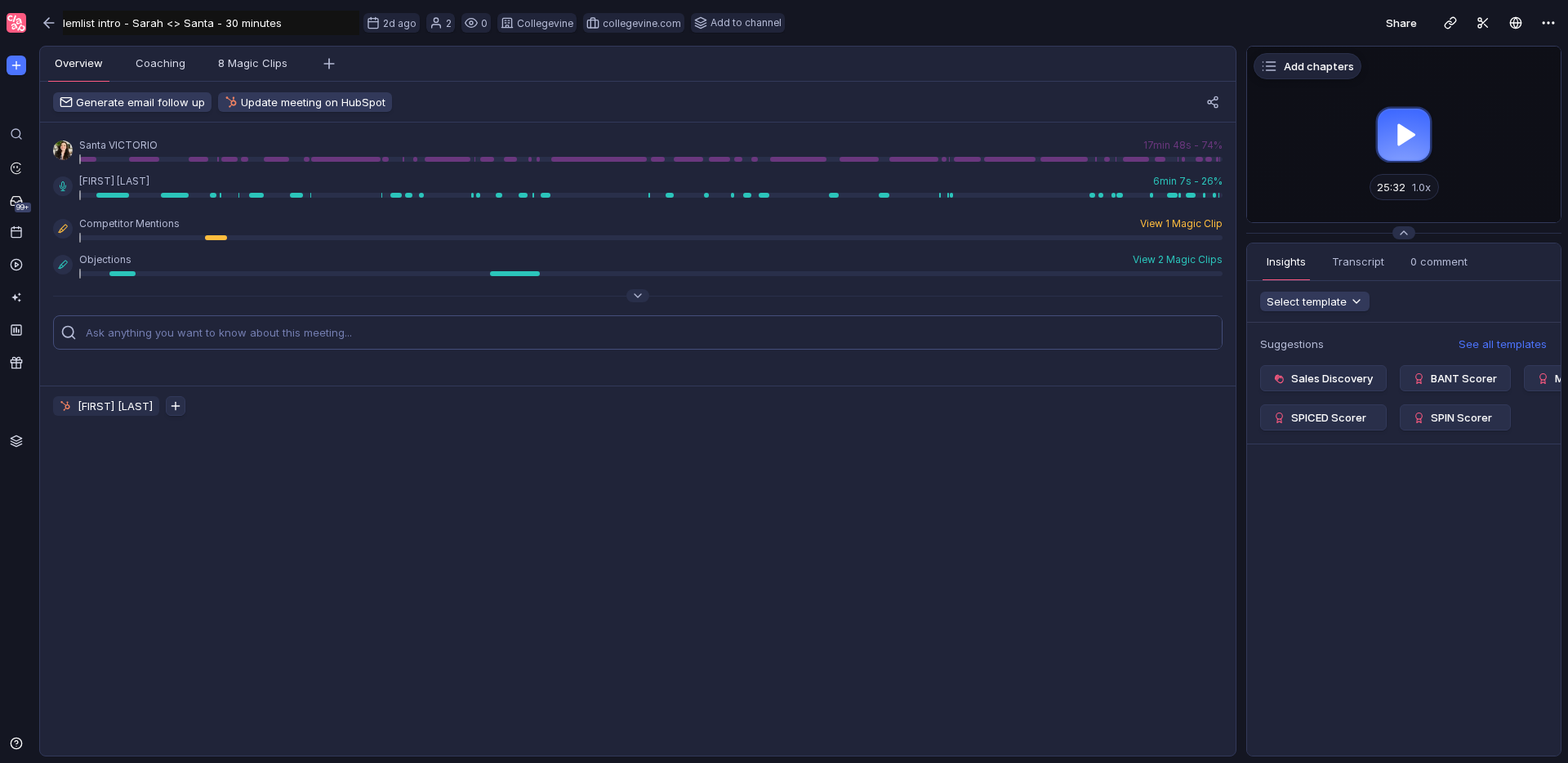 click at bounding box center [653, 332] 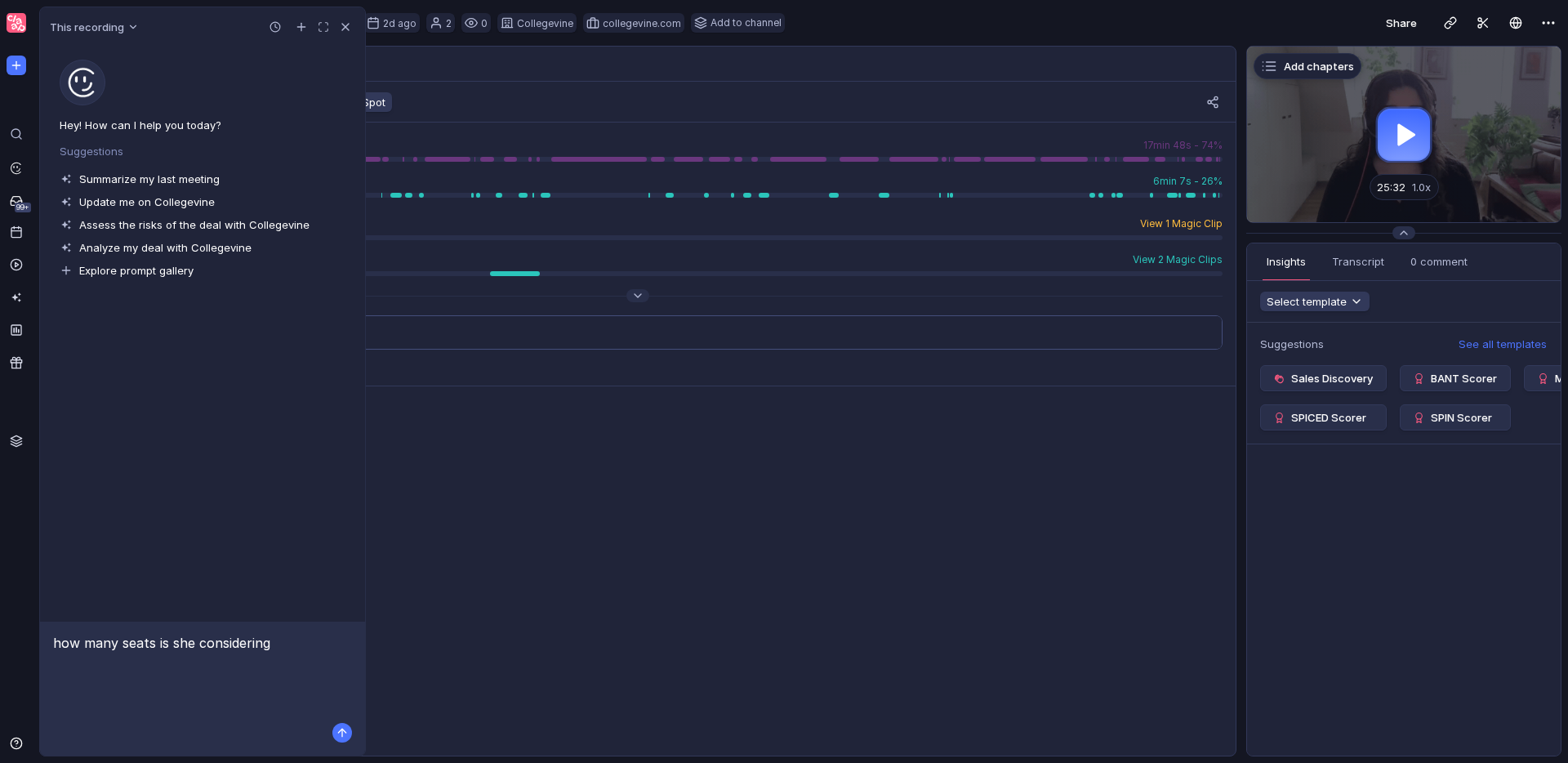 type 